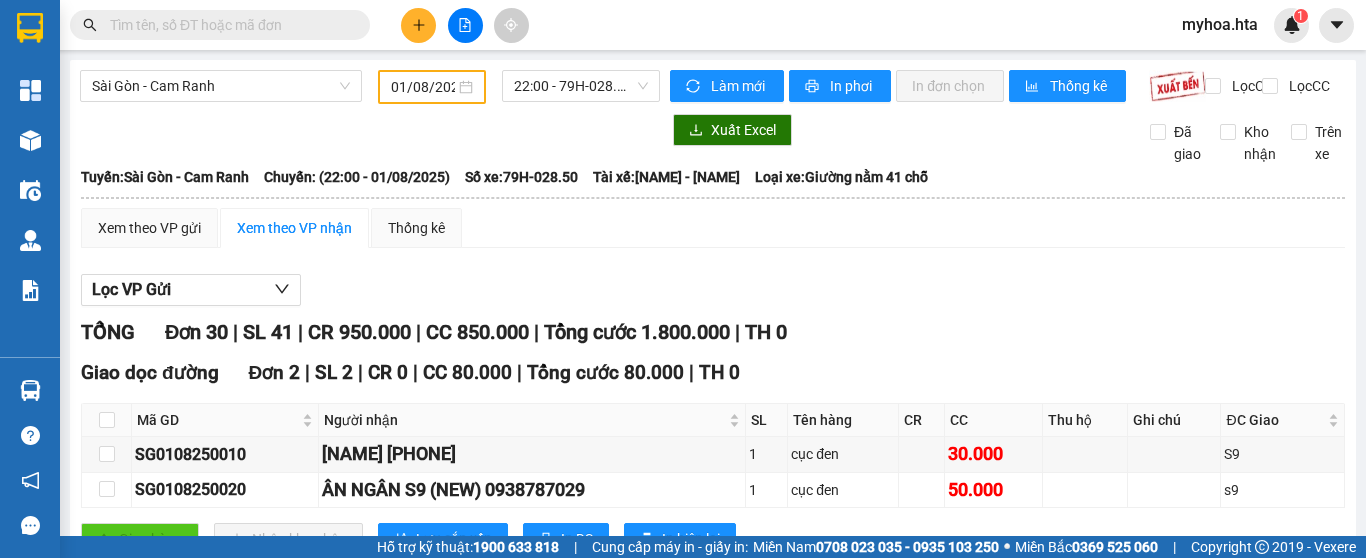 scroll, scrollTop: 0, scrollLeft: 0, axis: both 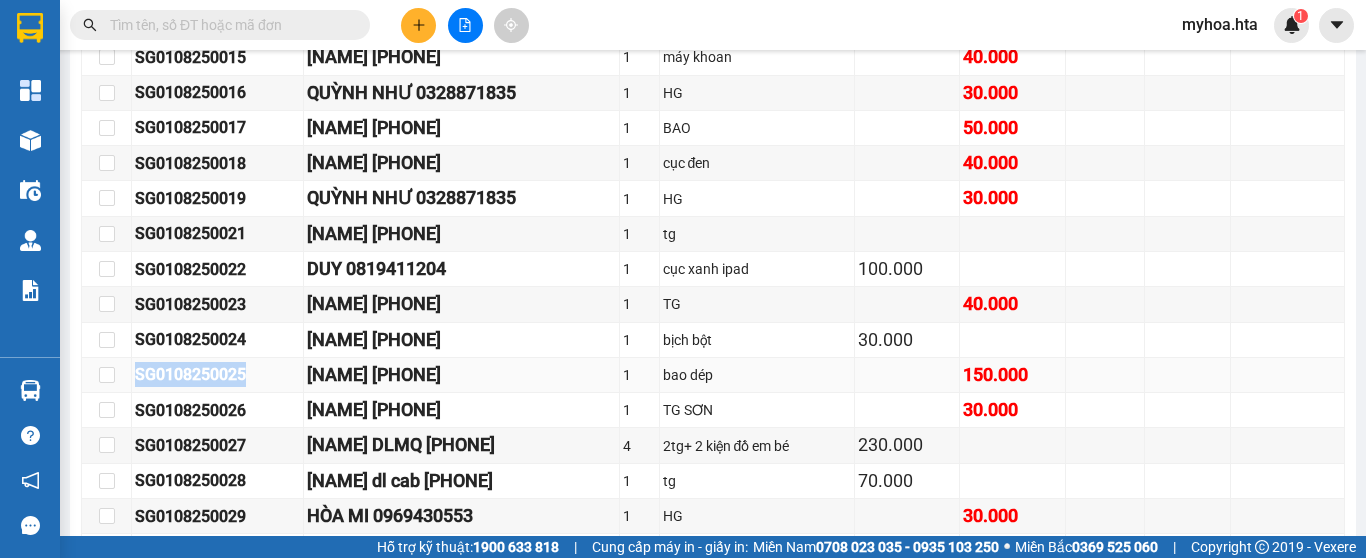 drag, startPoint x: 253, startPoint y: 388, endPoint x: 131, endPoint y: 400, distance: 122.588745 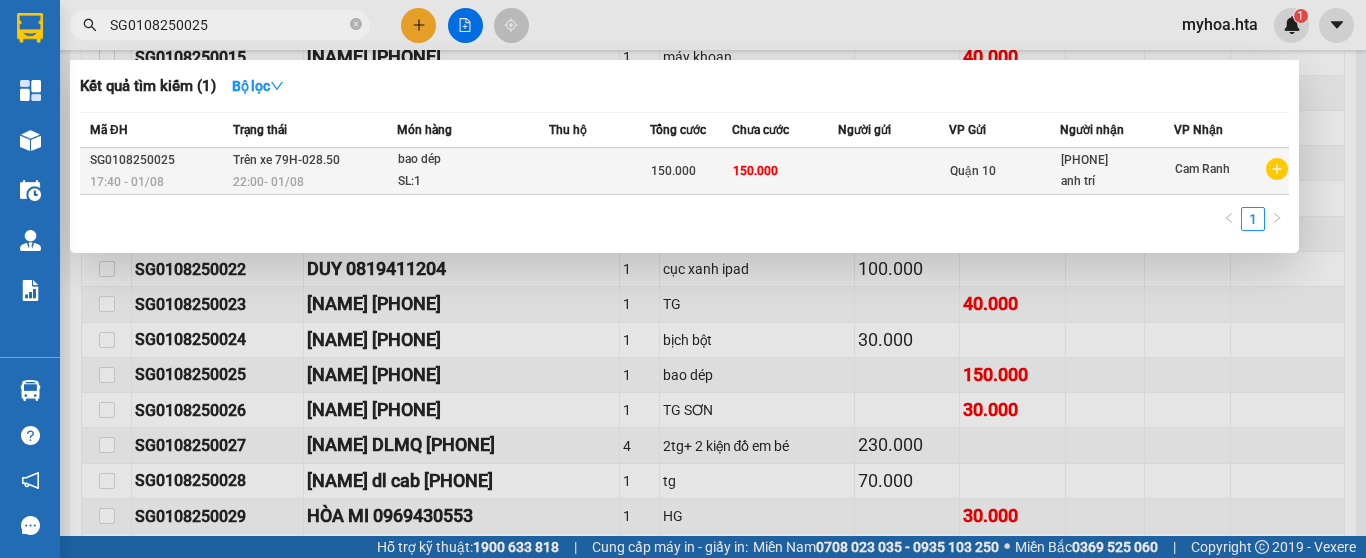 type on "SG0108250025" 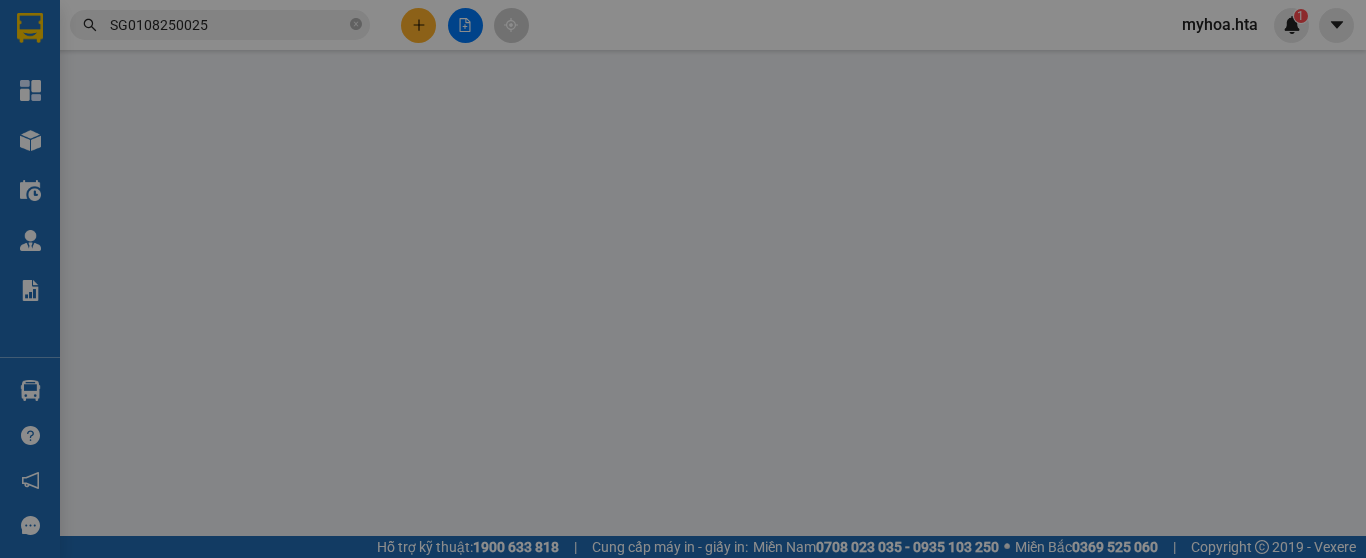 scroll, scrollTop: 0, scrollLeft: 0, axis: both 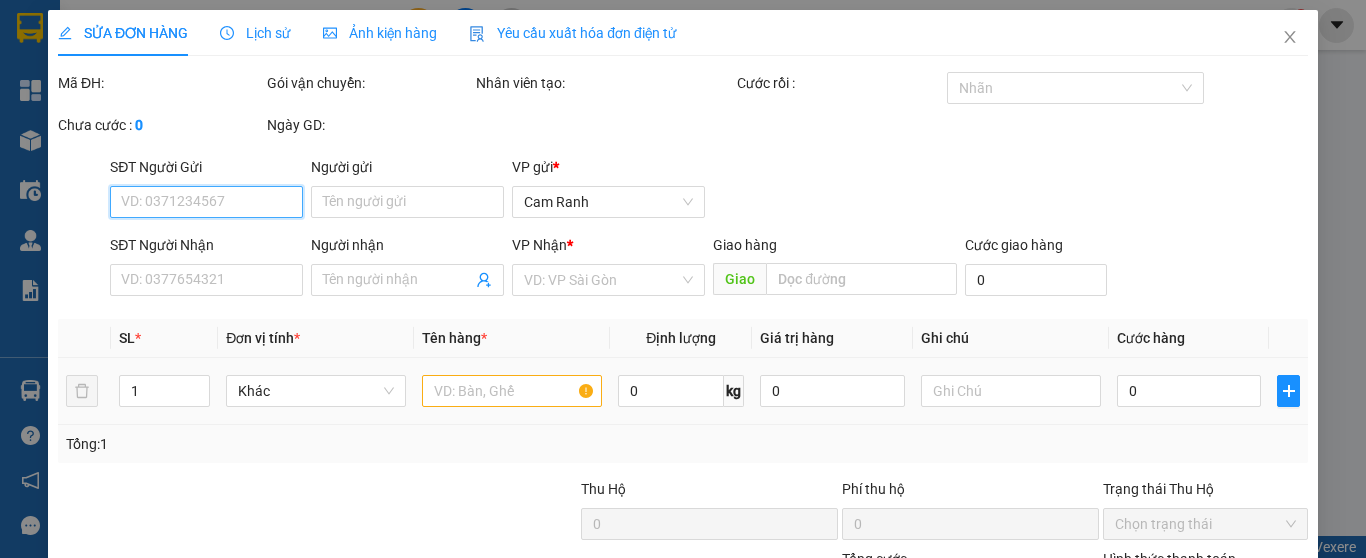 type on "[PHONE]" 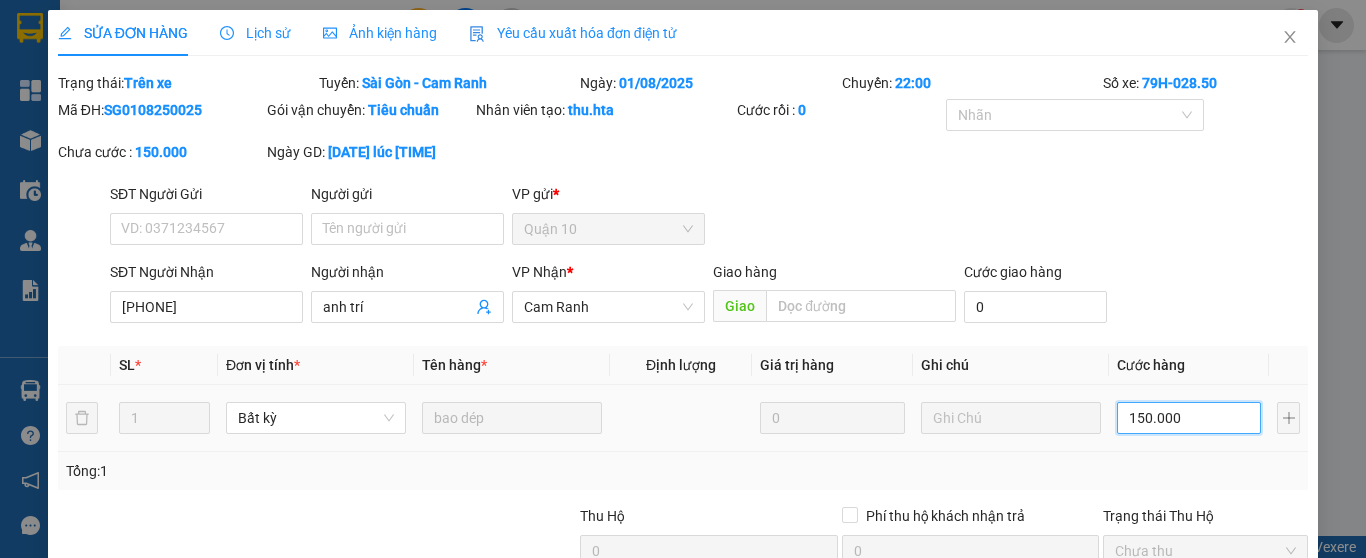 click on "150.000" at bounding box center (1189, 418) 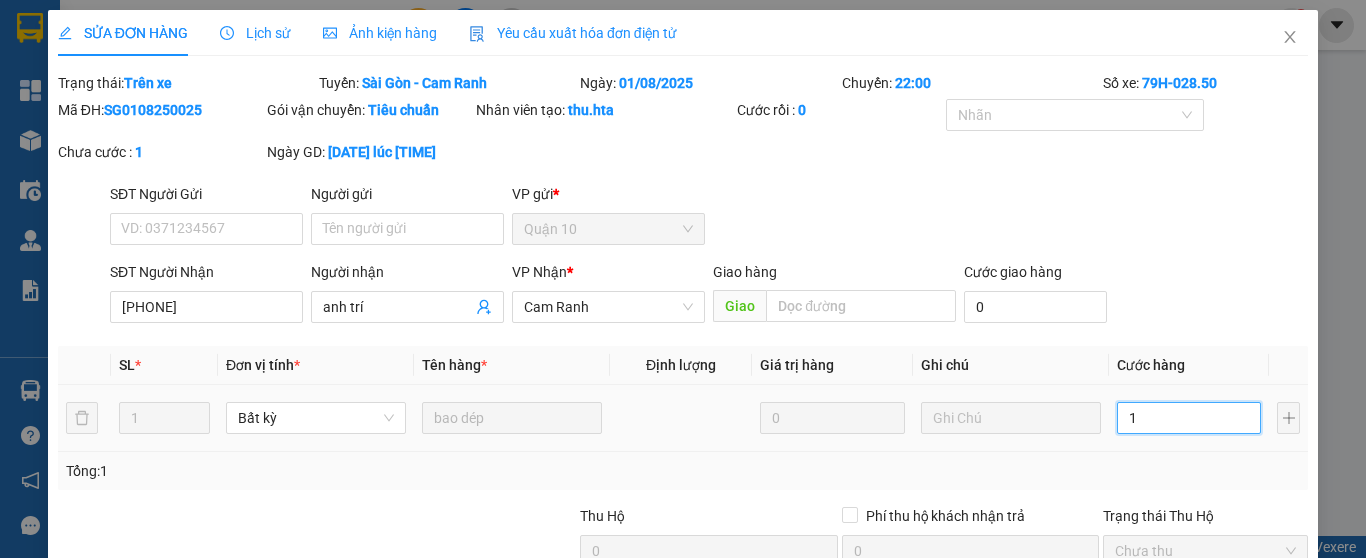 type on "12" 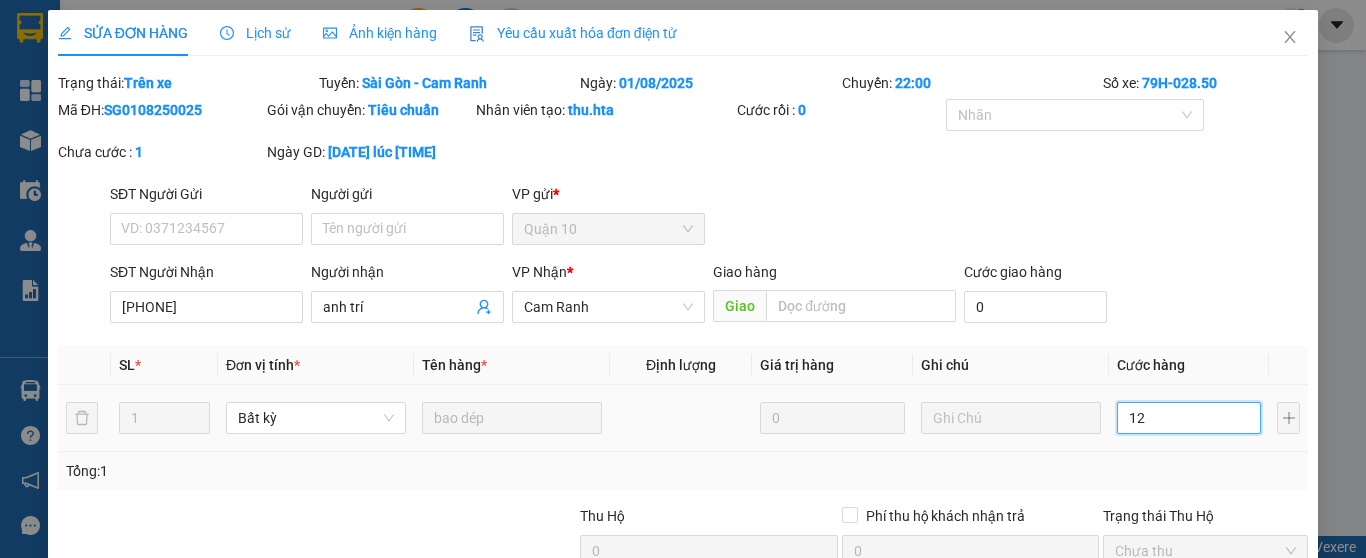 type on "12" 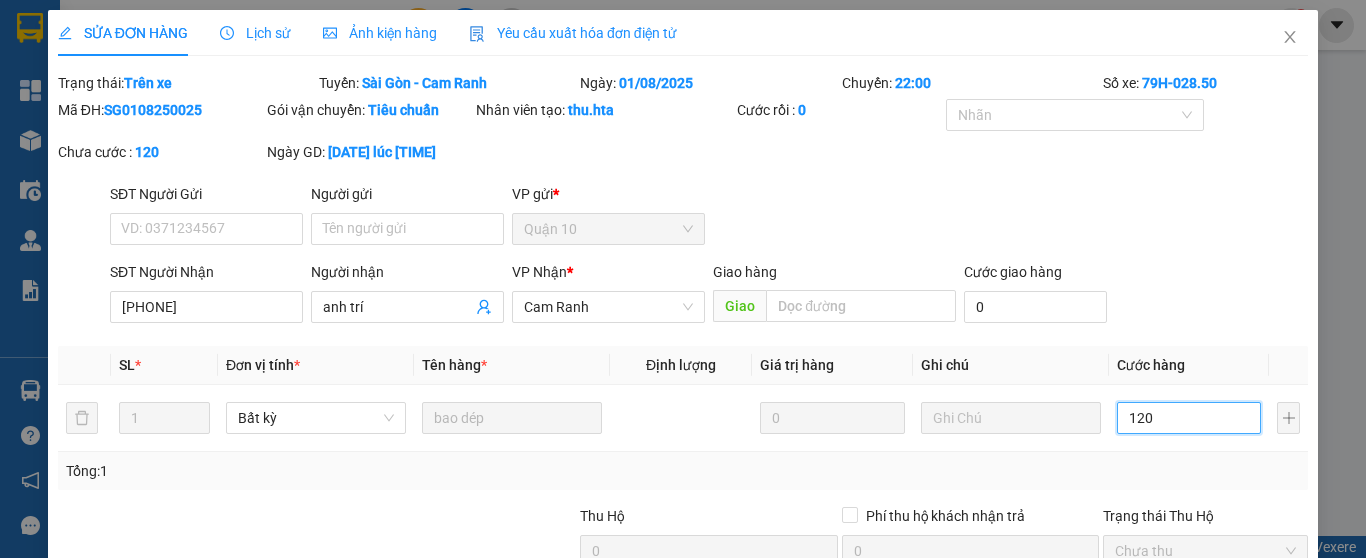 type on "120" 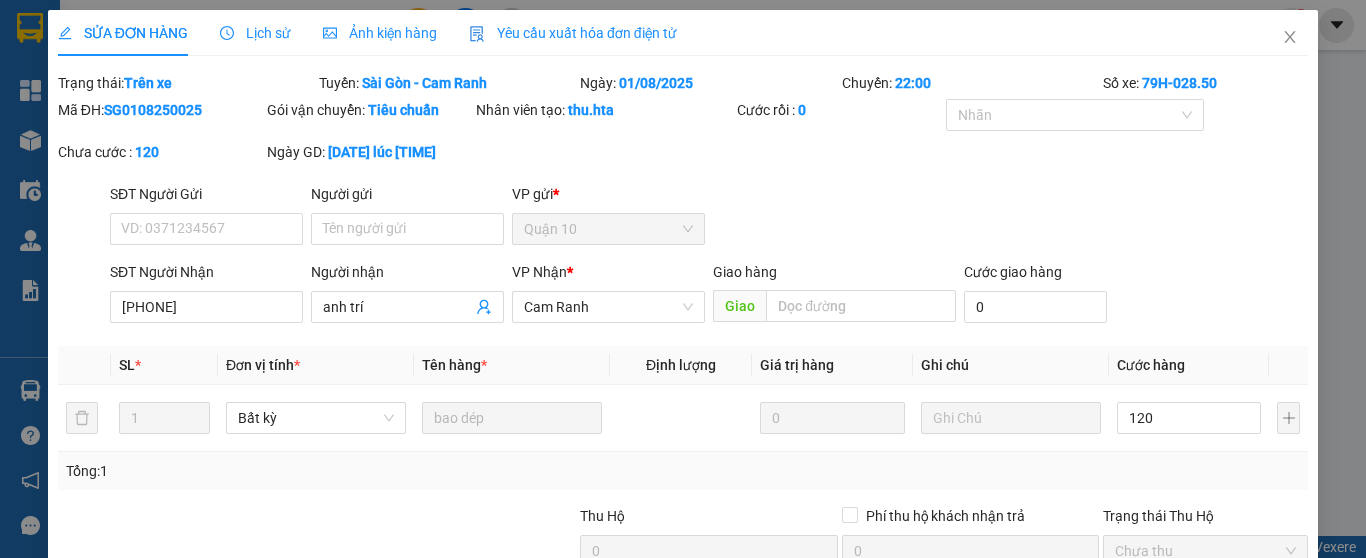 type on "120.000" 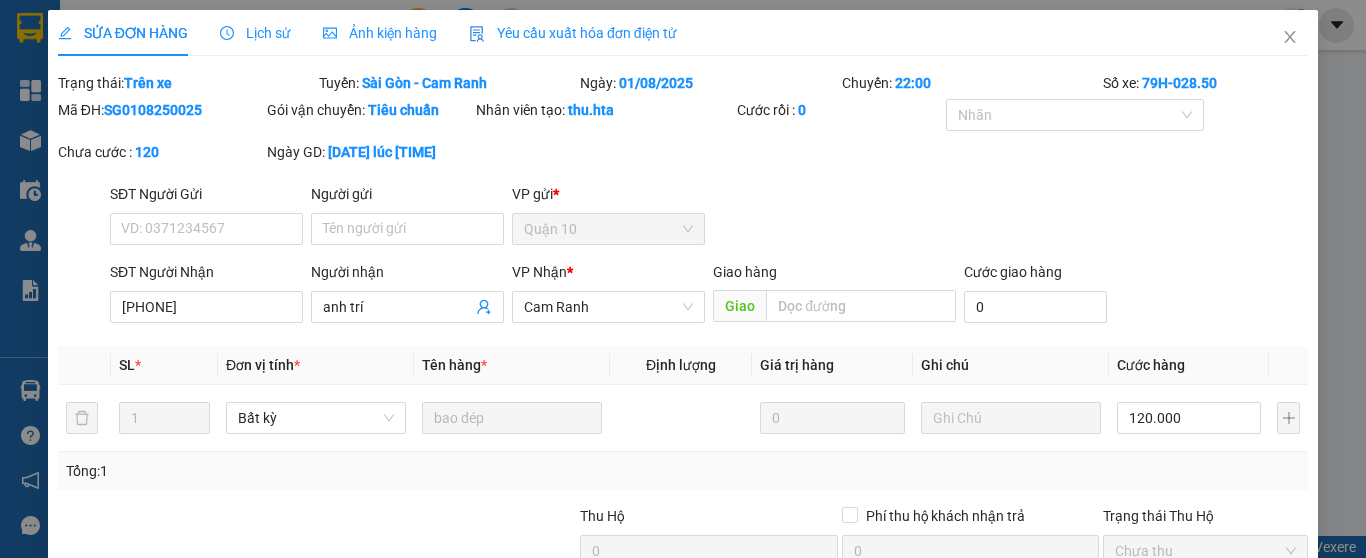 click on "Tổng:  1" at bounding box center (683, 471) 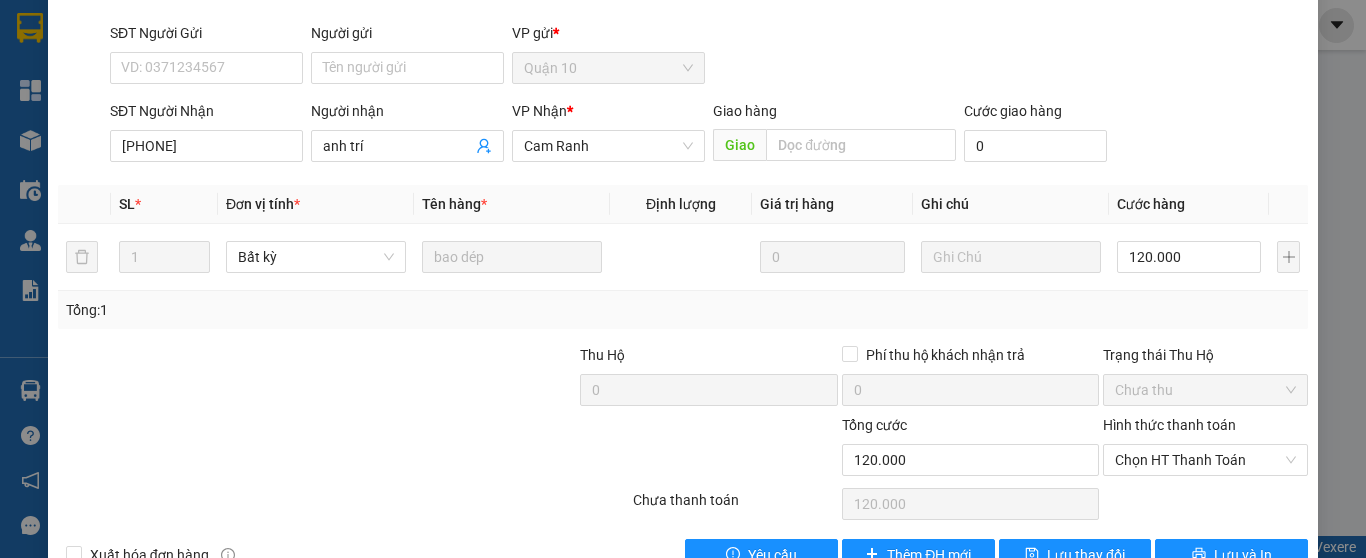 scroll, scrollTop: 213, scrollLeft: 0, axis: vertical 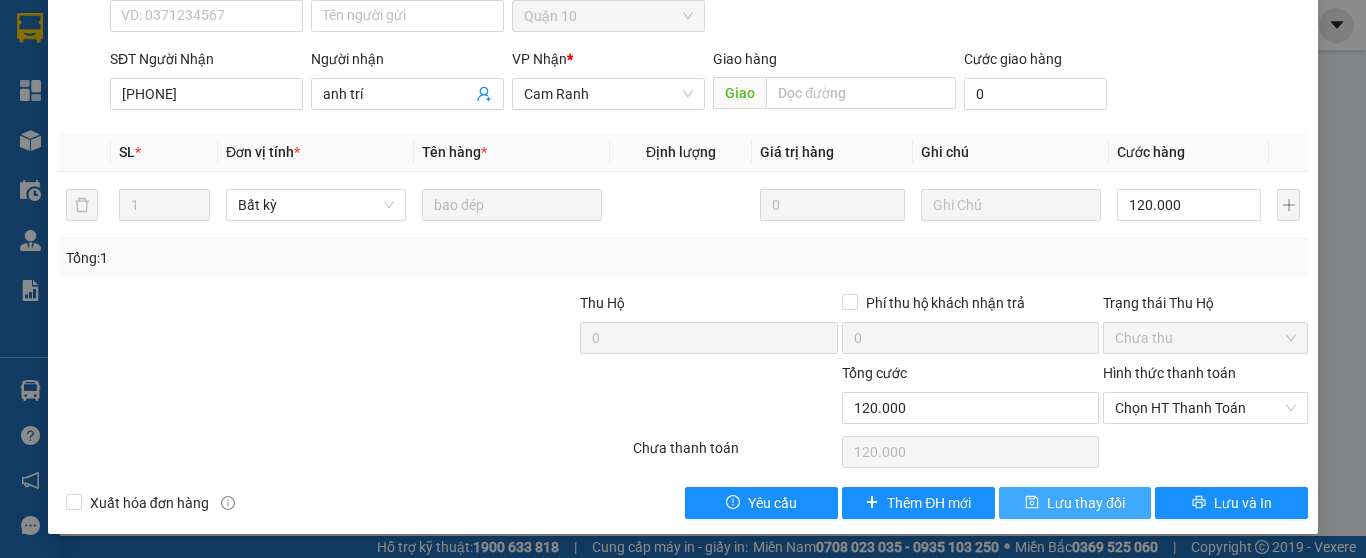 click on "Lưu thay đổi" at bounding box center [1086, 503] 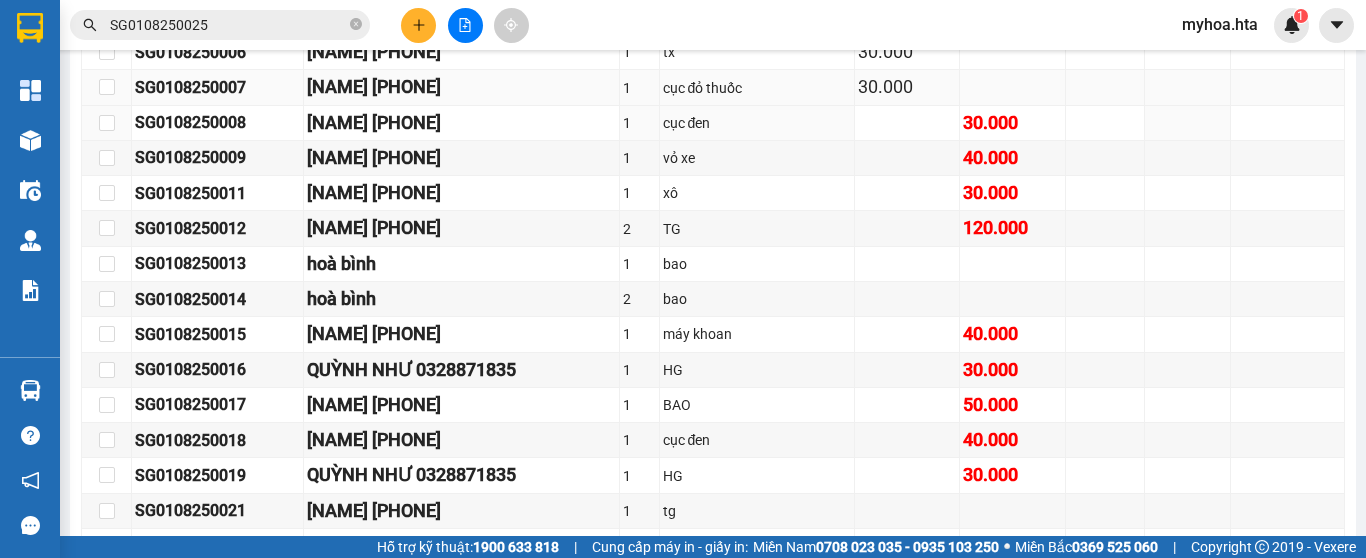 scroll, scrollTop: 700, scrollLeft: 0, axis: vertical 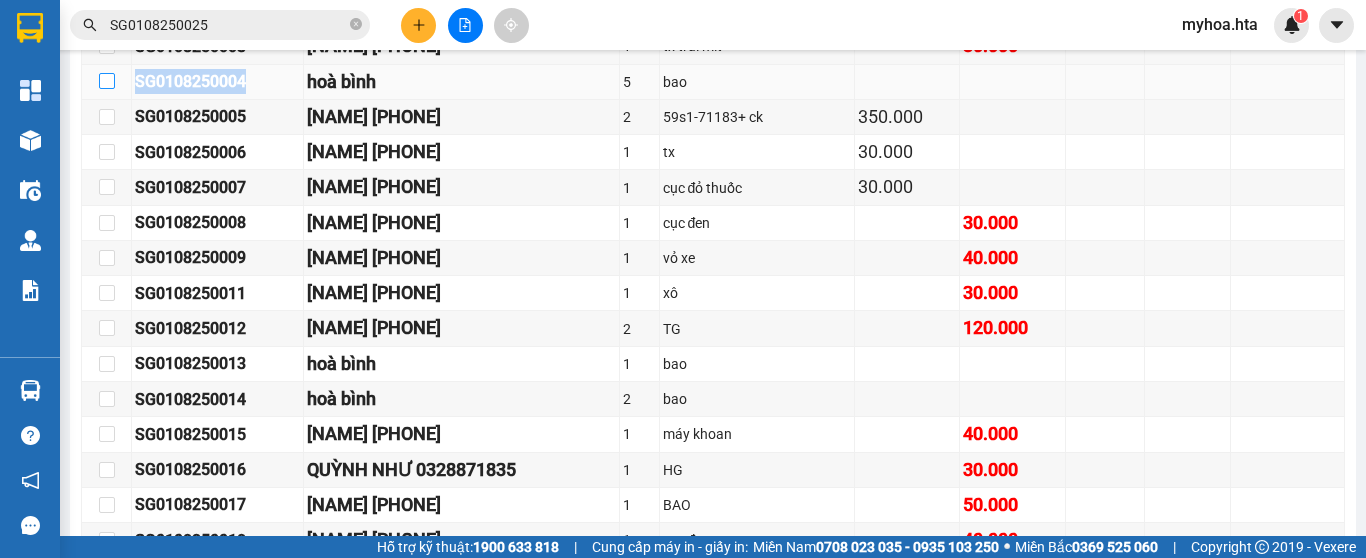 drag, startPoint x: 256, startPoint y: 100, endPoint x: 112, endPoint y: 90, distance: 144.3468 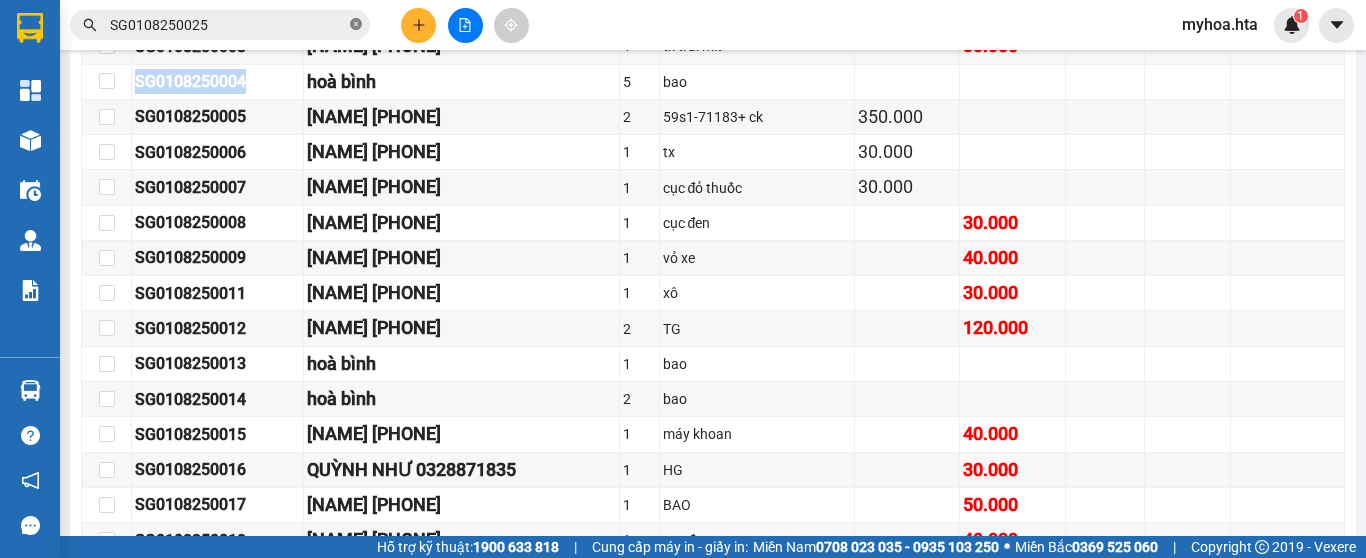 click 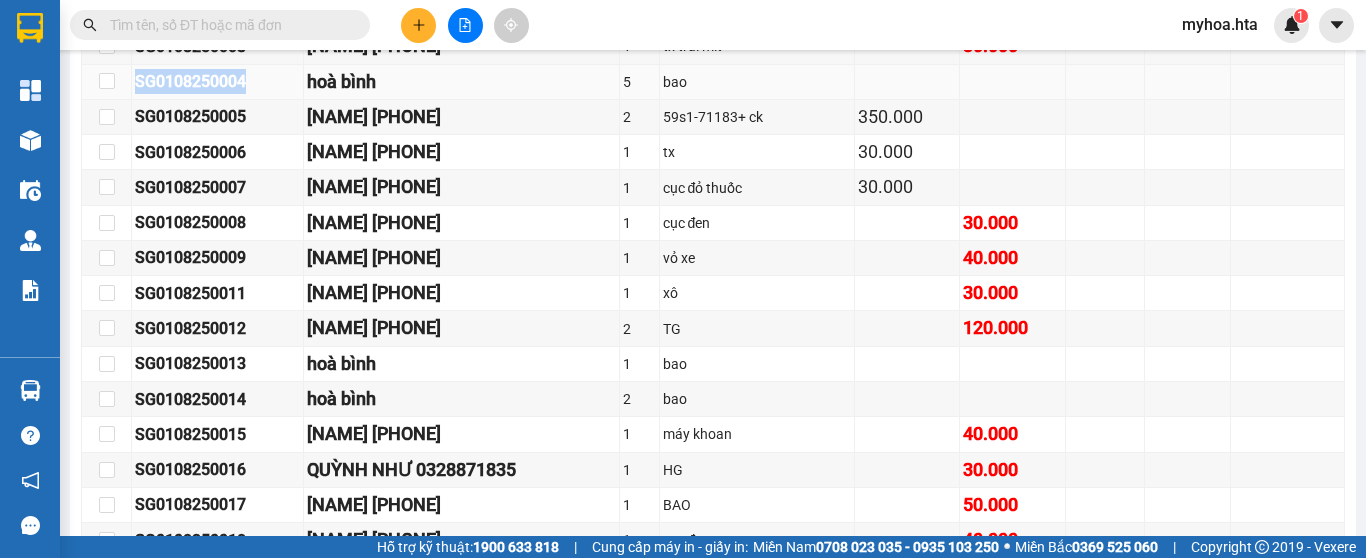 drag, startPoint x: 255, startPoint y: 100, endPoint x: 139, endPoint y: 104, distance: 116.06895 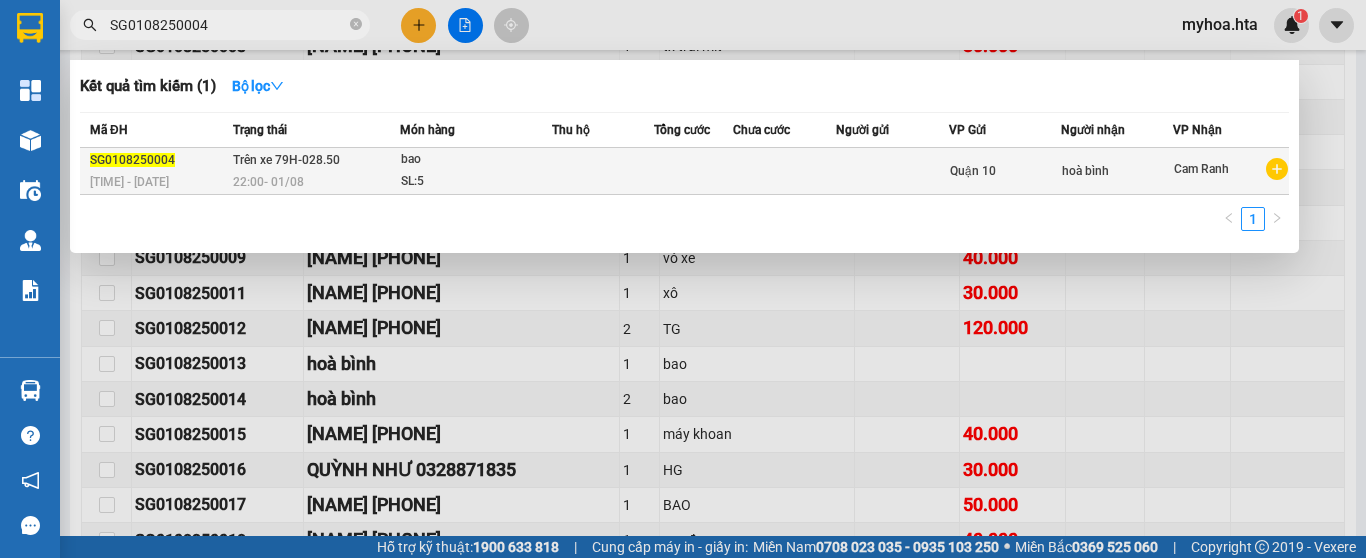 type on "SG0108250004" 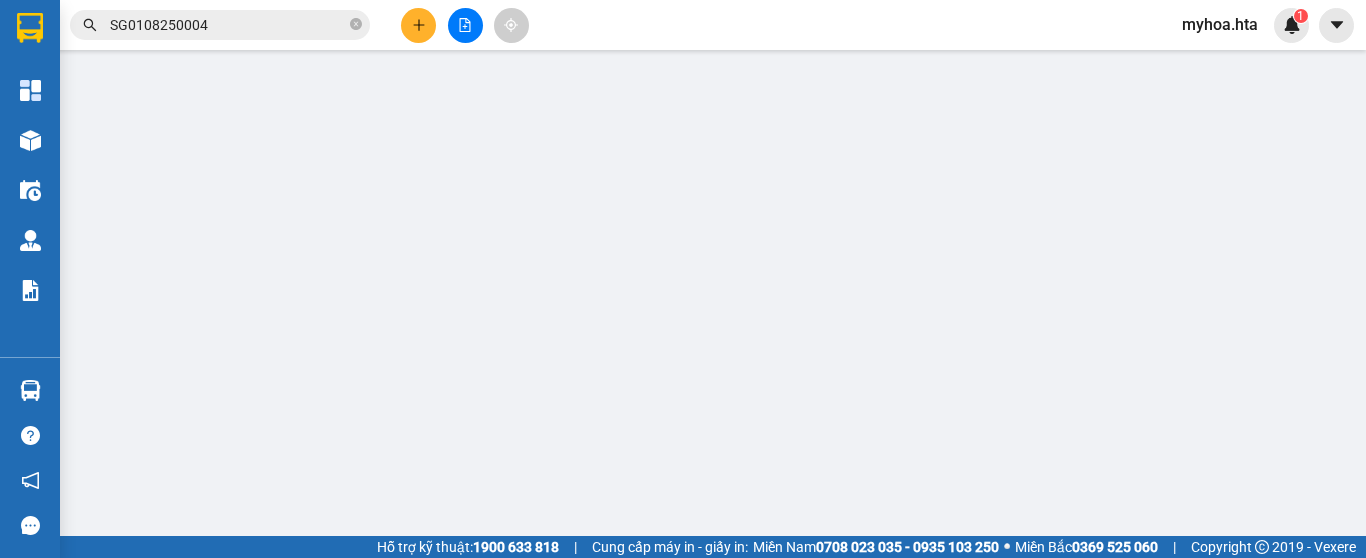 scroll, scrollTop: 0, scrollLeft: 0, axis: both 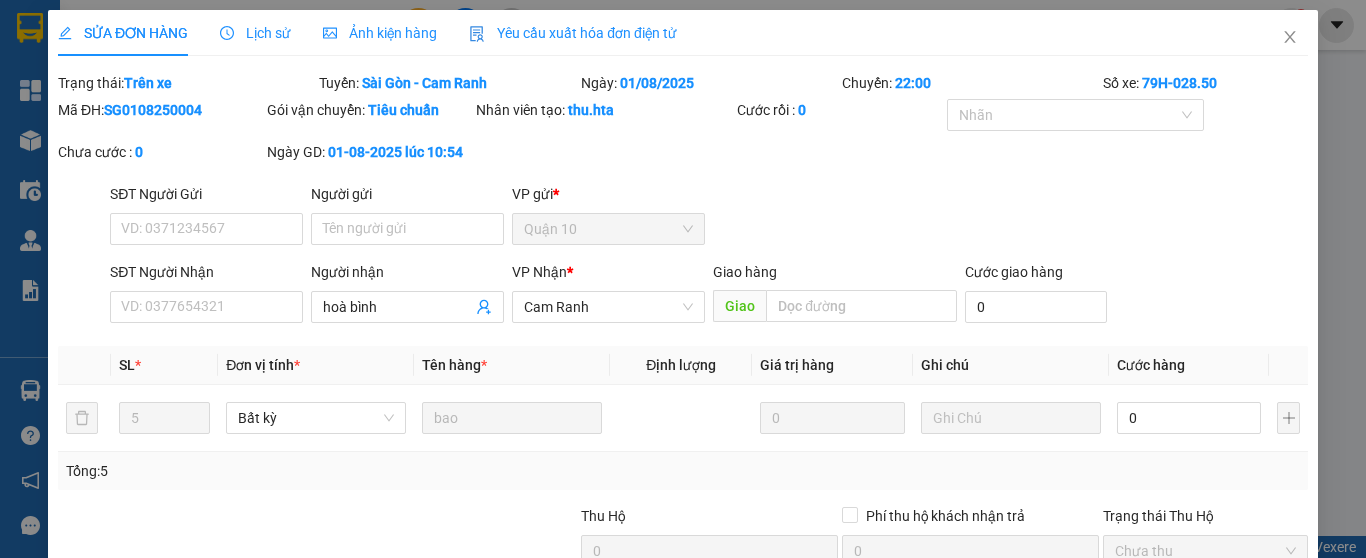 type on "hoà bình" 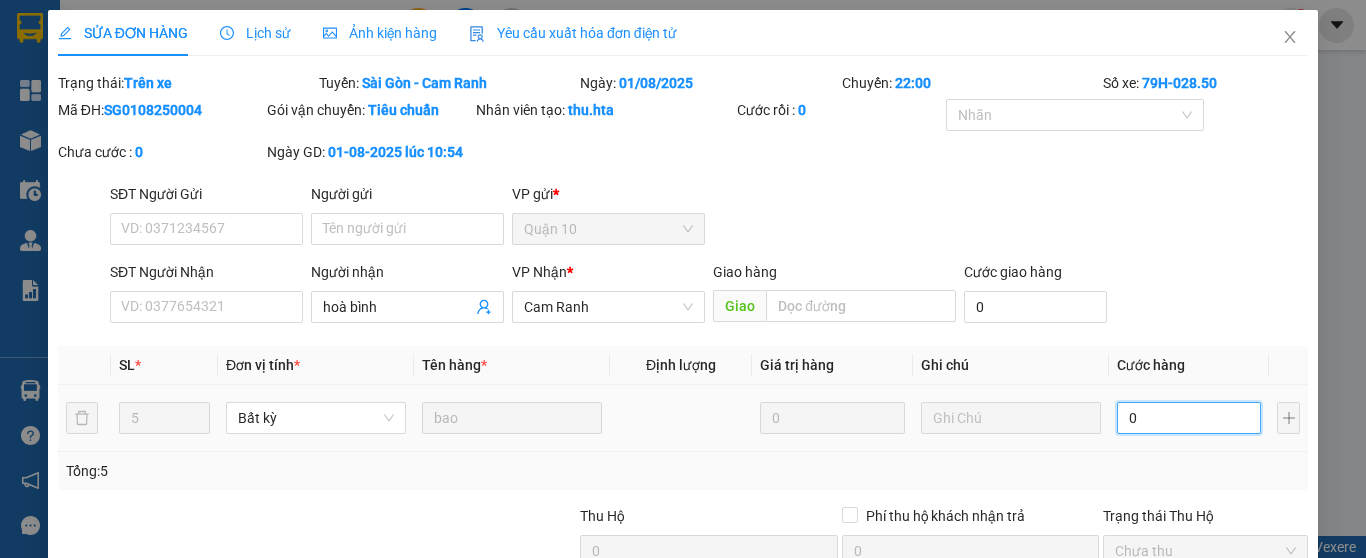 click on "0" at bounding box center (1189, 418) 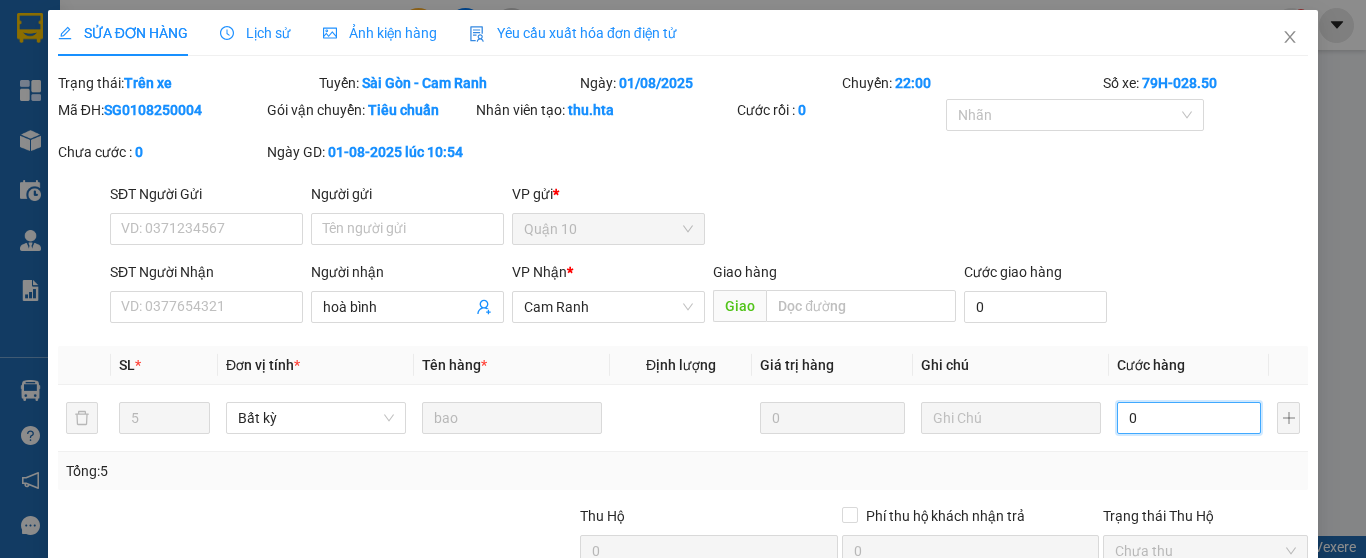 type on "4" 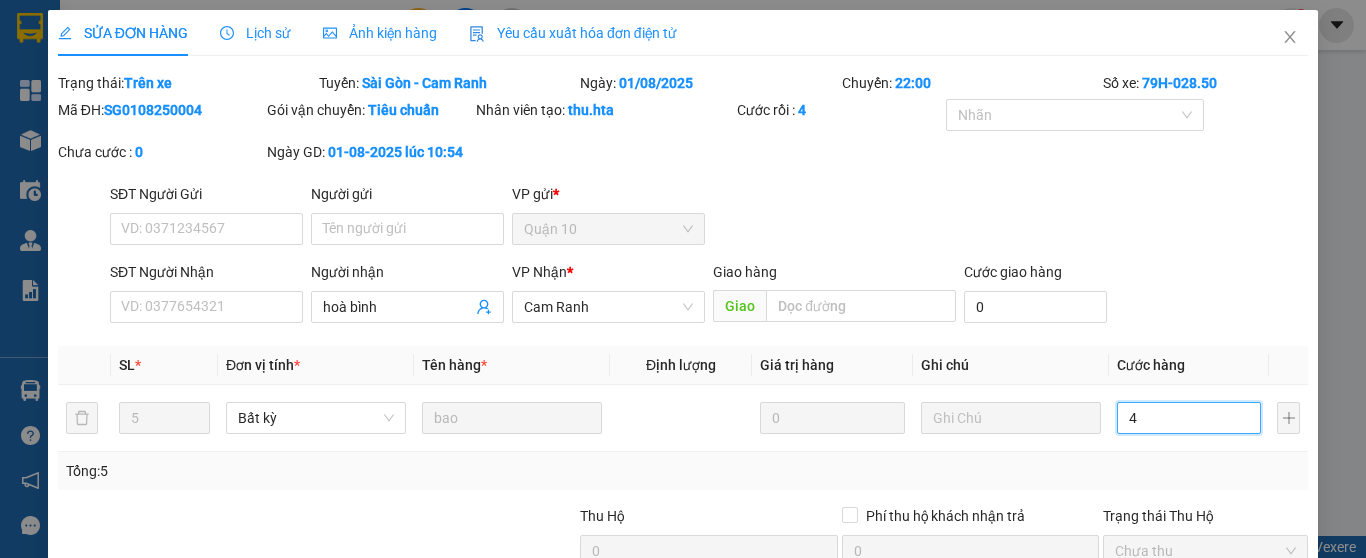 type on "40" 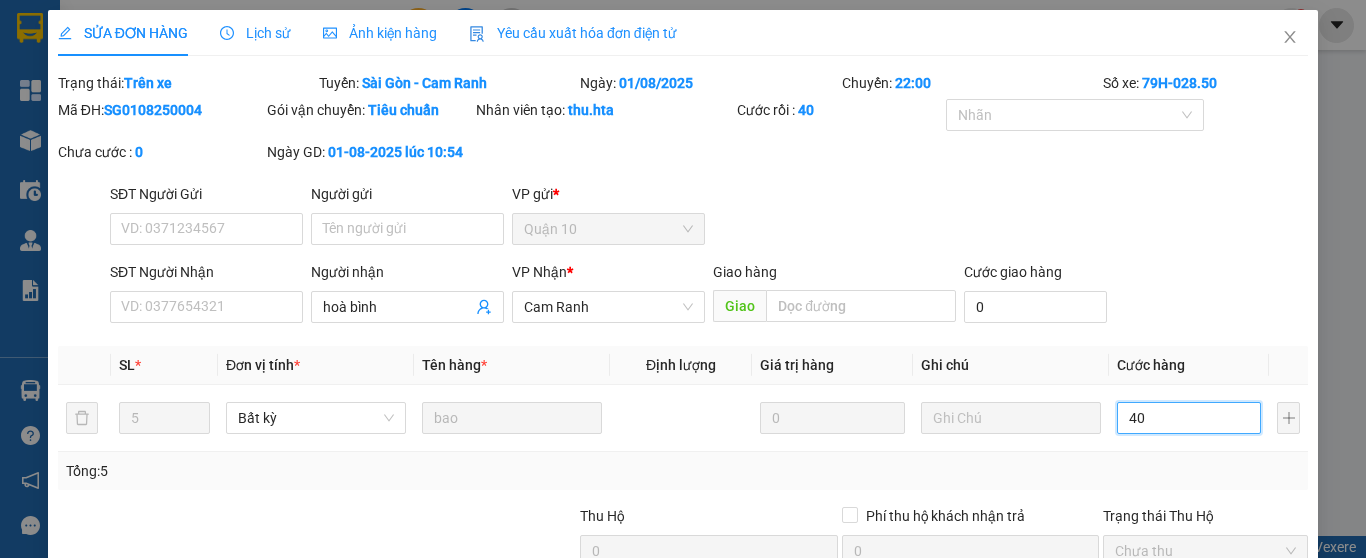 type on "400" 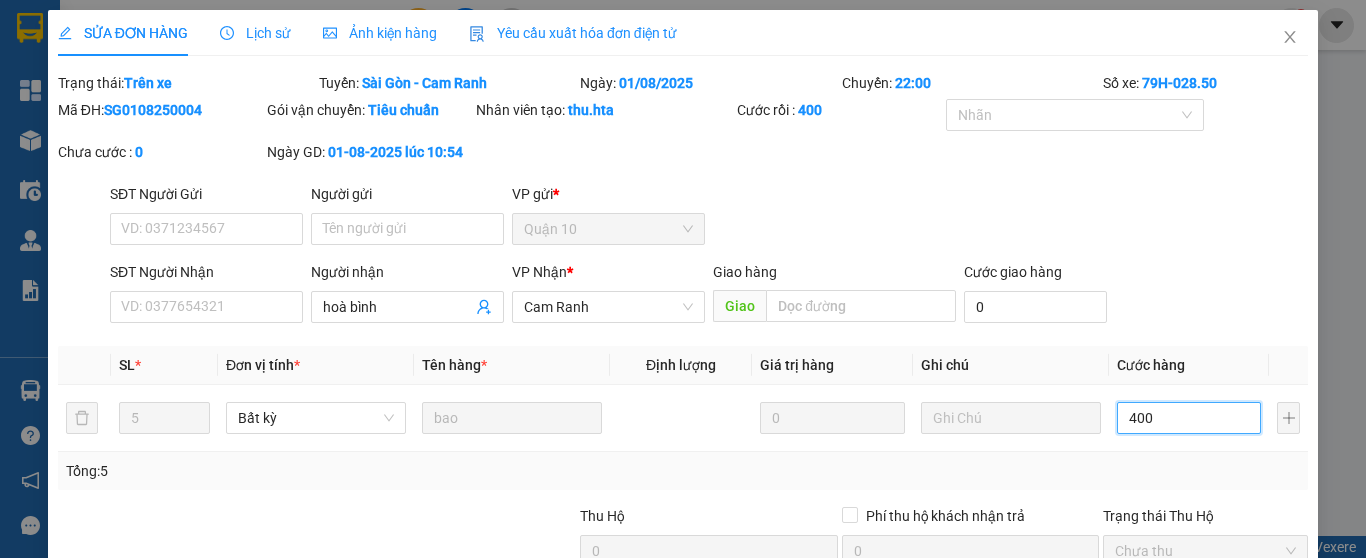 type on "400" 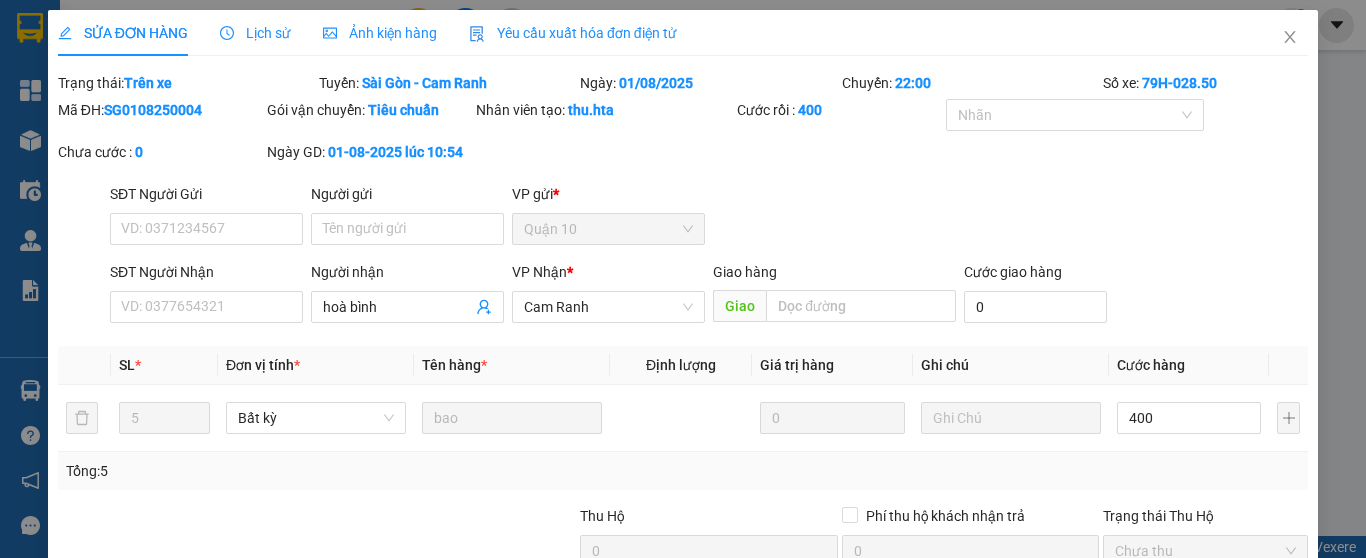 type on "400.000" 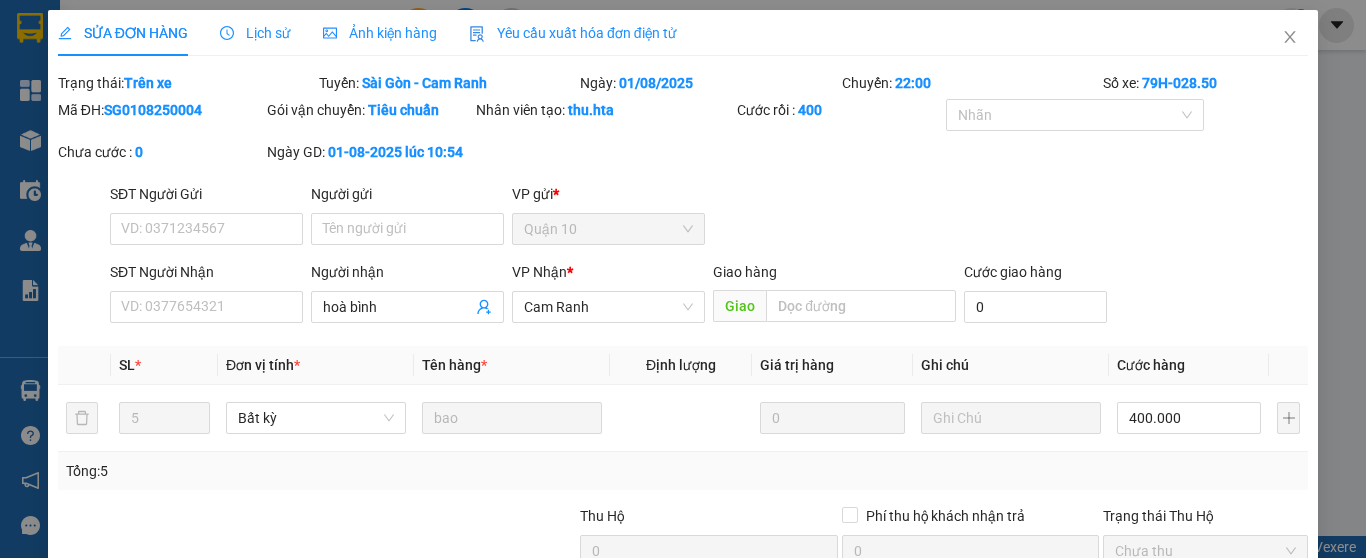 click on "SĐT Người Nhận VD: [PHONE] Người nhận hoà bình VP Nhận  * Cam Ranh Giao hàng Giao Cước giao hàng 0" at bounding box center (709, 296) 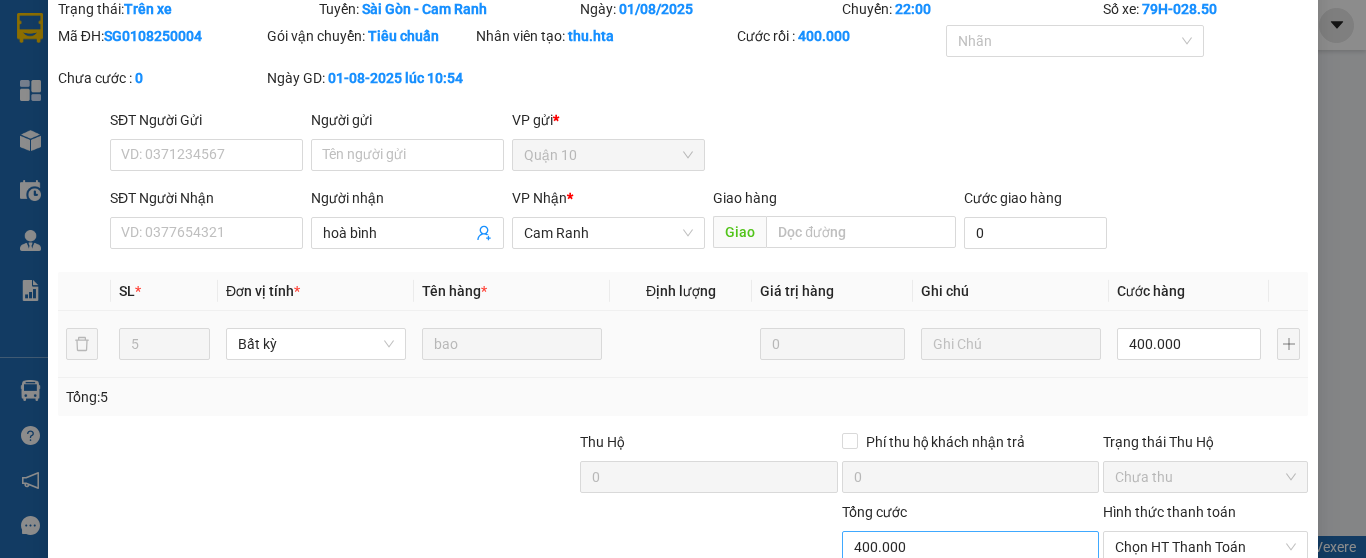 scroll, scrollTop: 200, scrollLeft: 0, axis: vertical 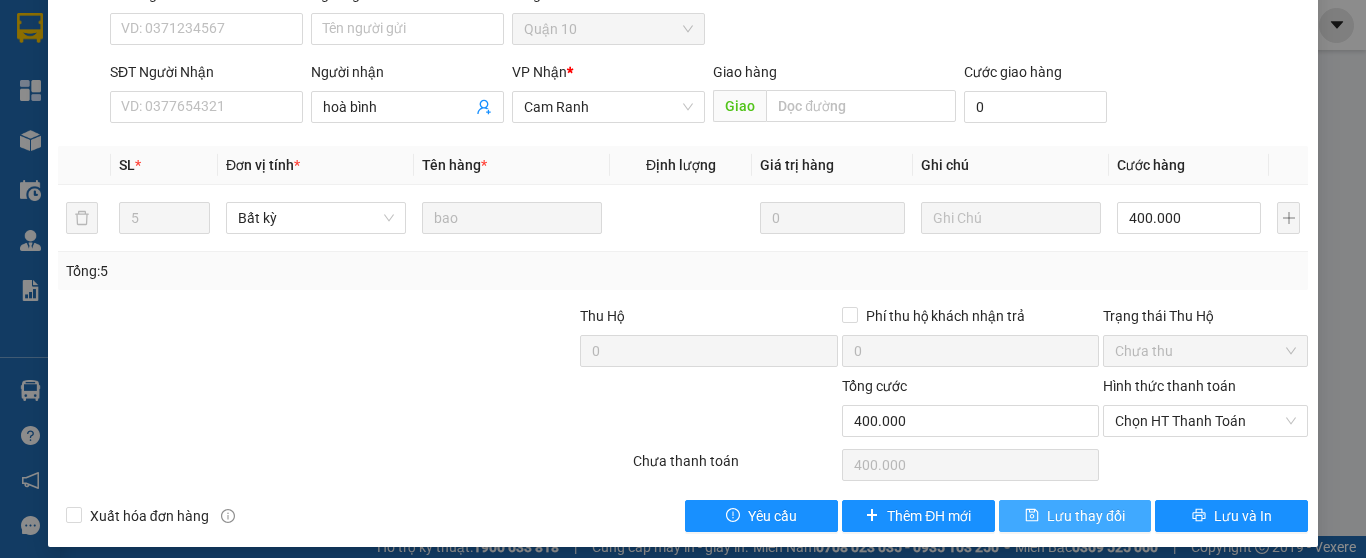 click on "Lưu thay đổi" at bounding box center (1086, 516) 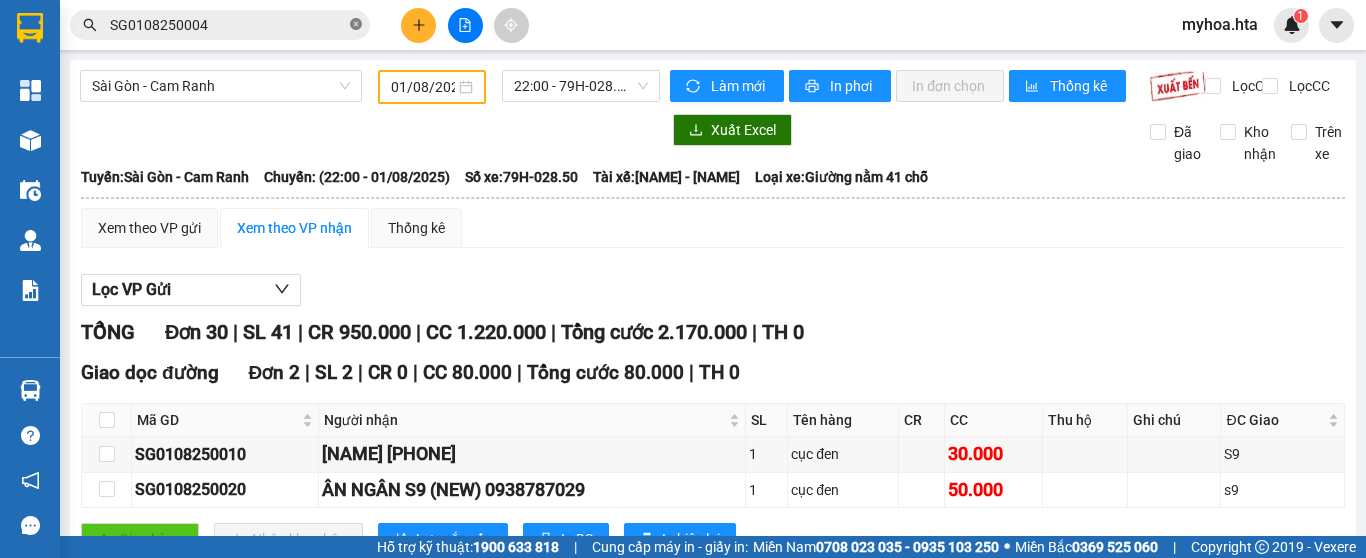 click at bounding box center [356, 25] 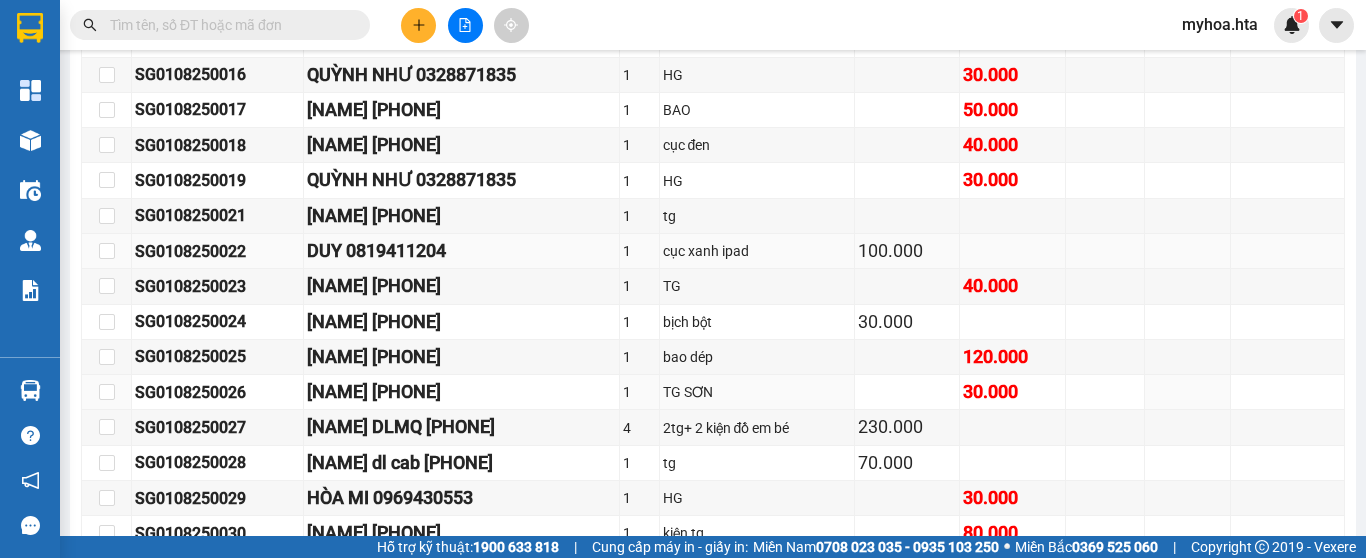 scroll, scrollTop: 1100, scrollLeft: 0, axis: vertical 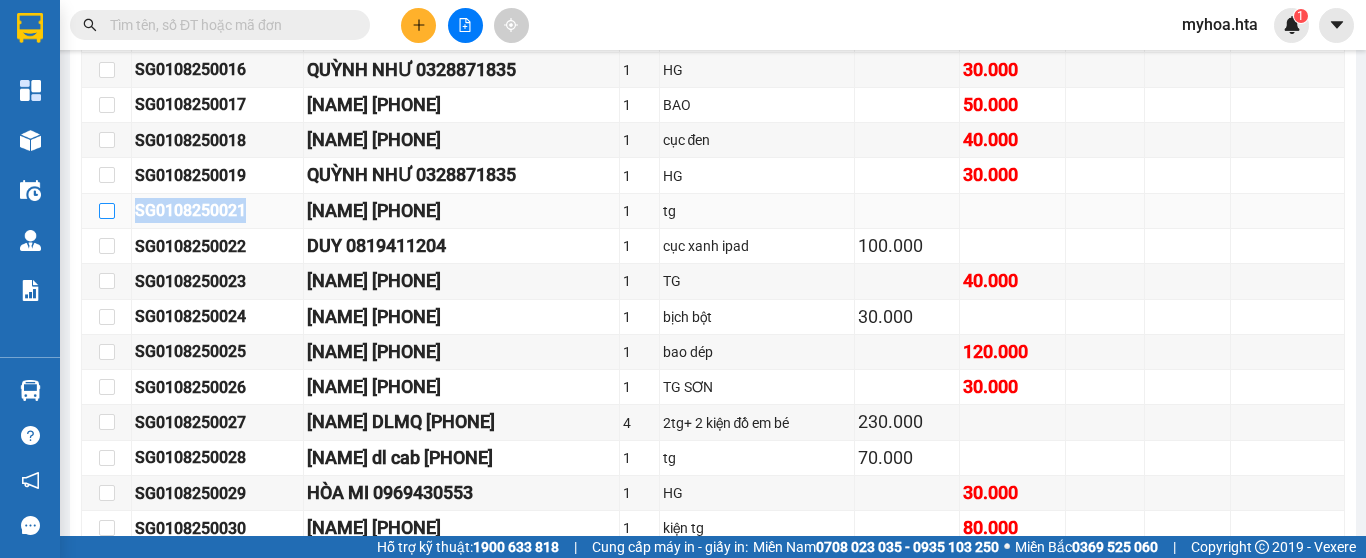 drag, startPoint x: 250, startPoint y: 227, endPoint x: 107, endPoint y: 229, distance: 143.01399 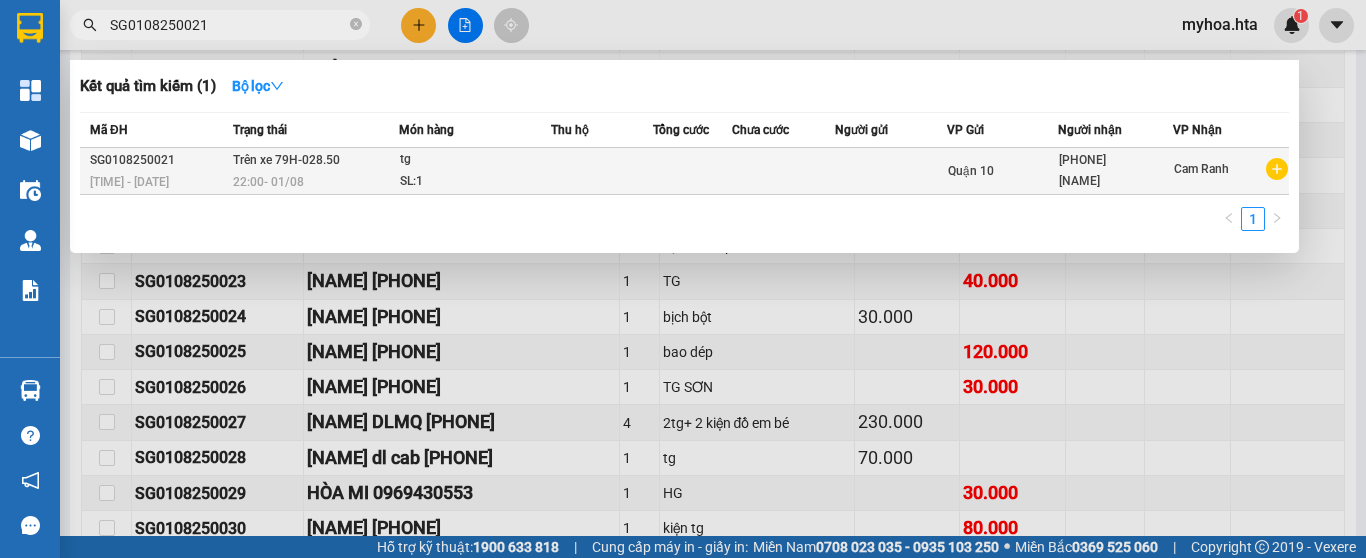 type on "SG0108250021" 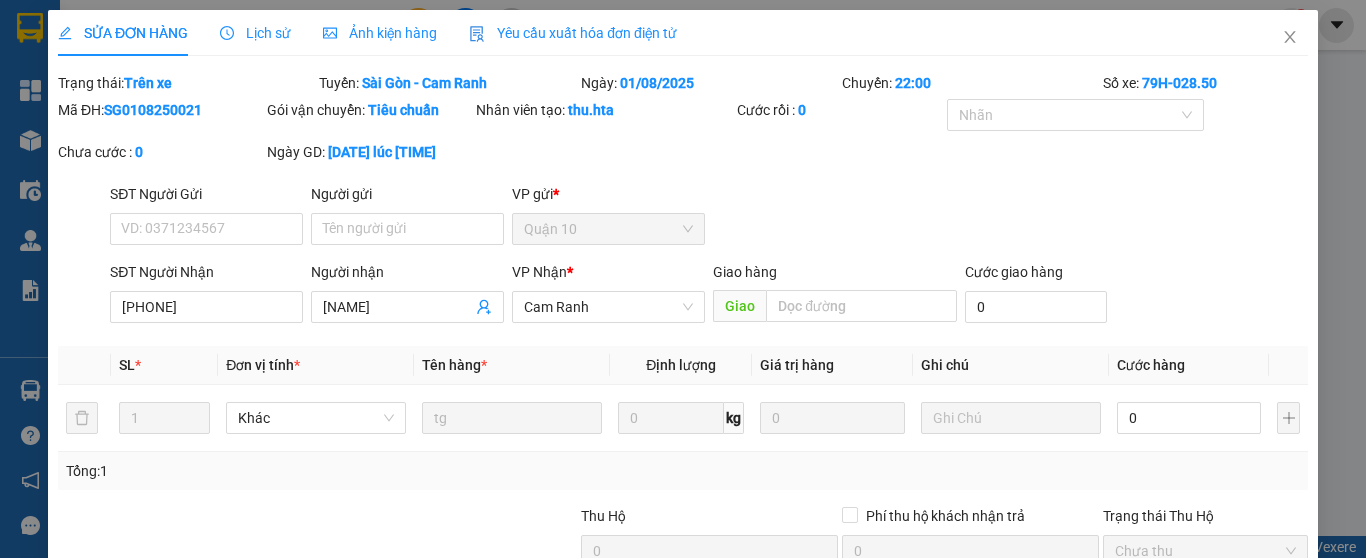 type on "[PHONE]" 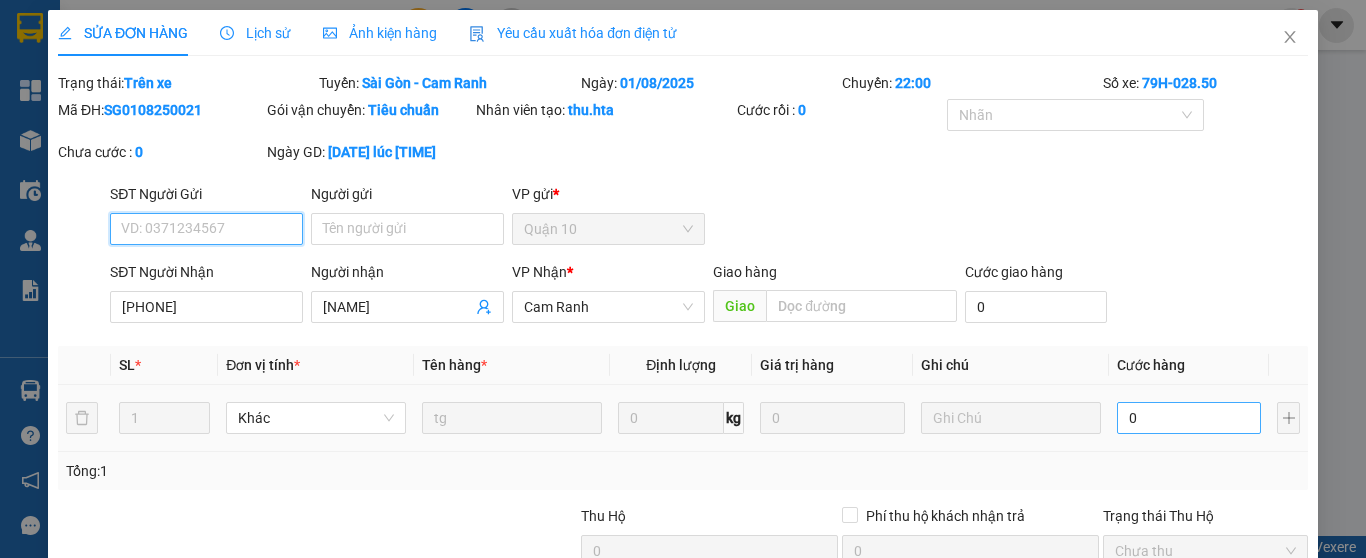 scroll, scrollTop: 0, scrollLeft: 0, axis: both 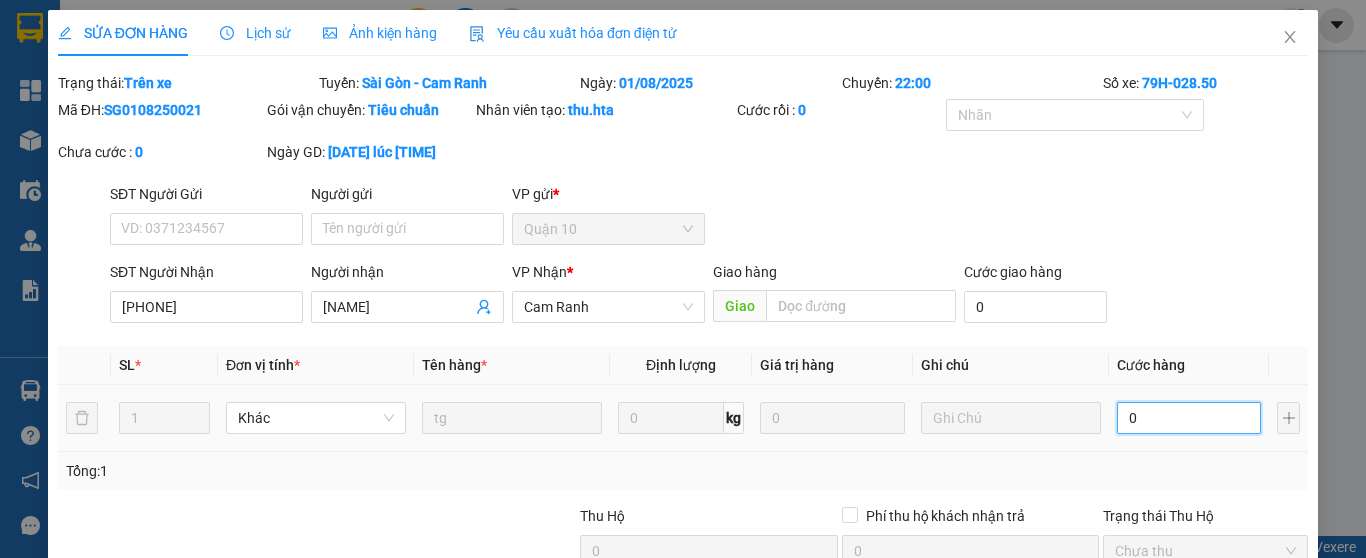 click on "0" at bounding box center (1189, 418) 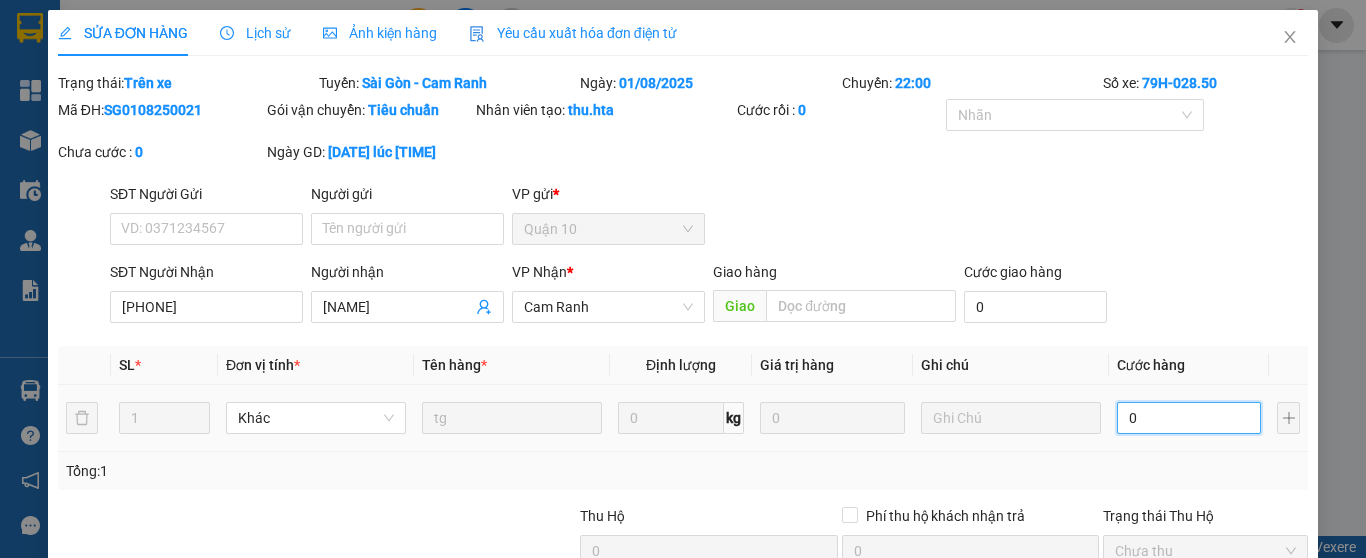 type on "5" 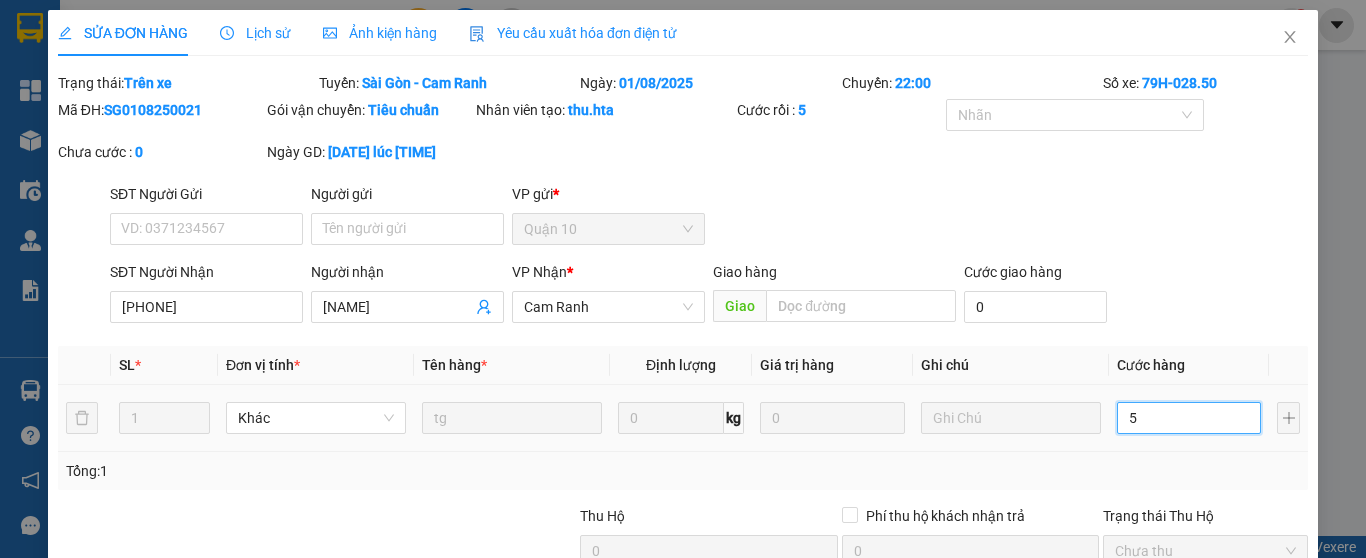 type on "50" 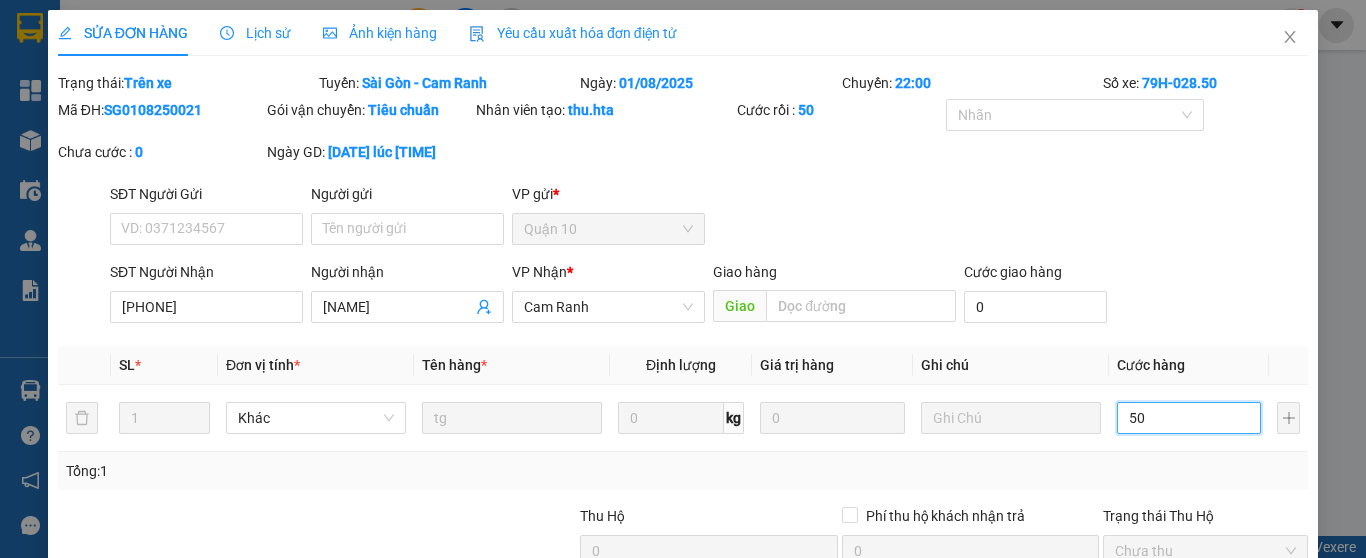 type on "50" 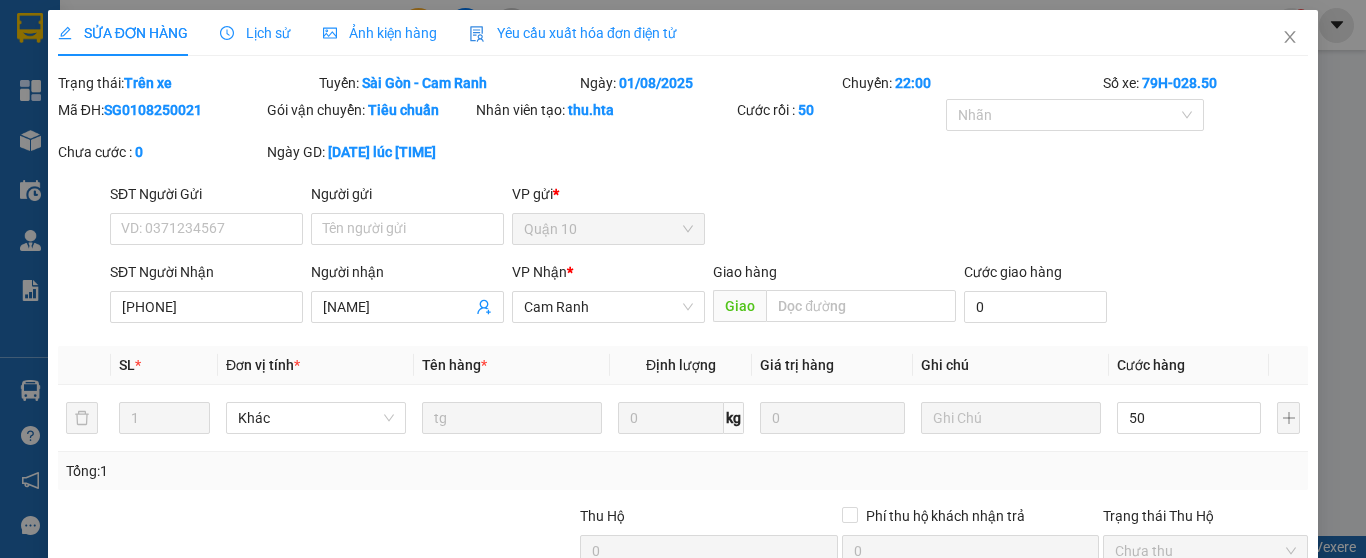 type on "50.000" 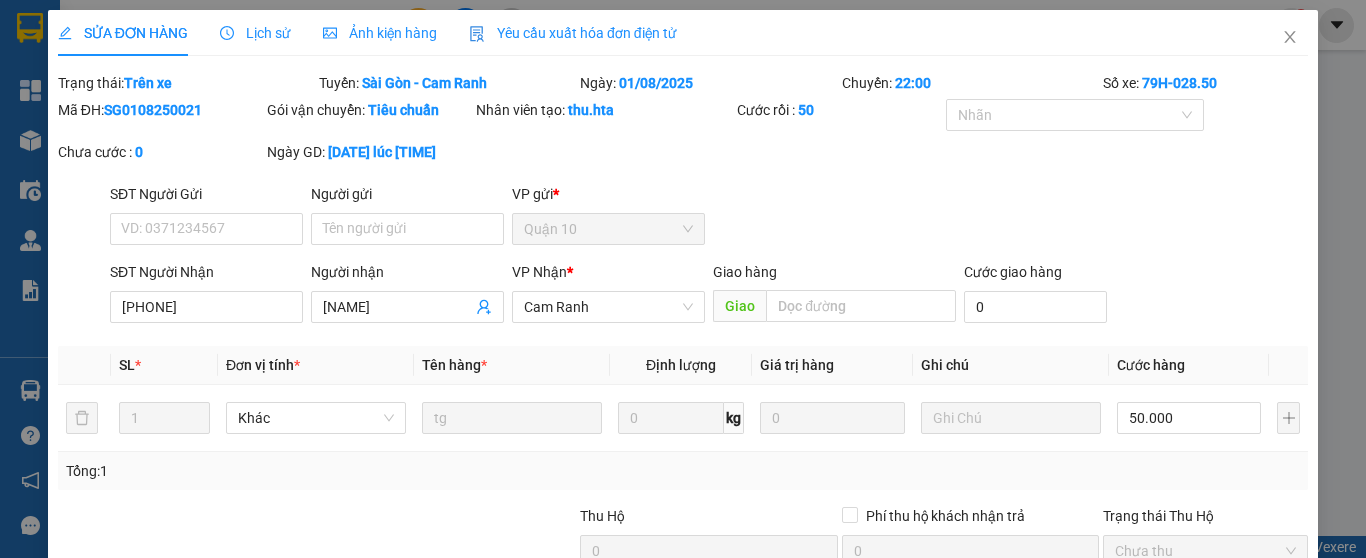 click on "Tổng:  1" at bounding box center (683, 471) 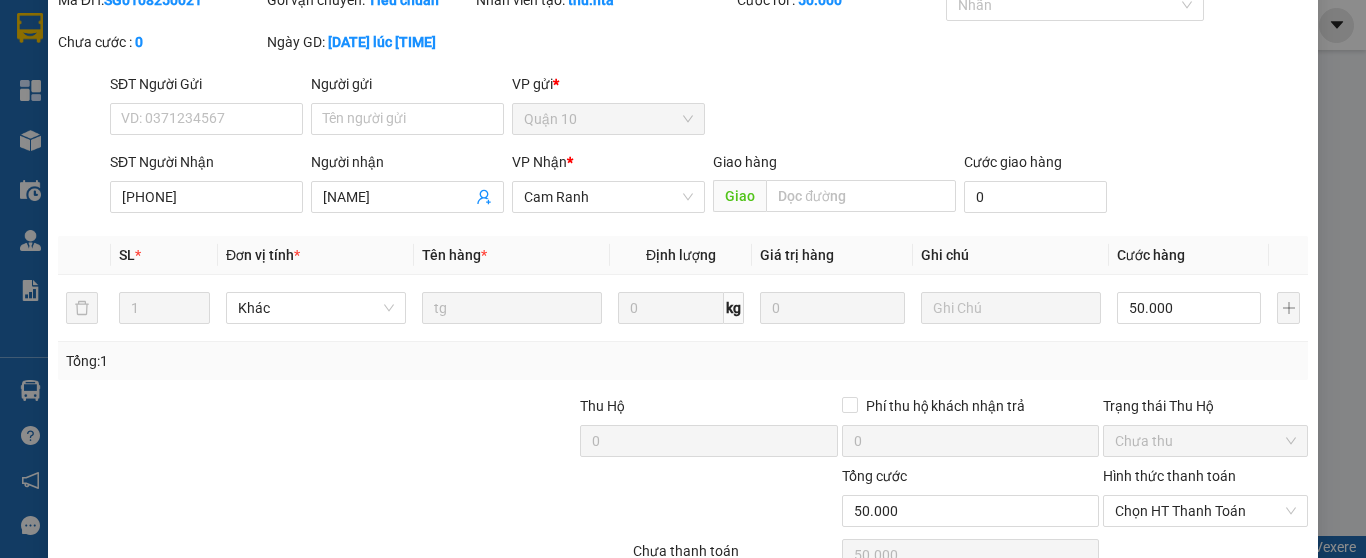 scroll, scrollTop: 213, scrollLeft: 0, axis: vertical 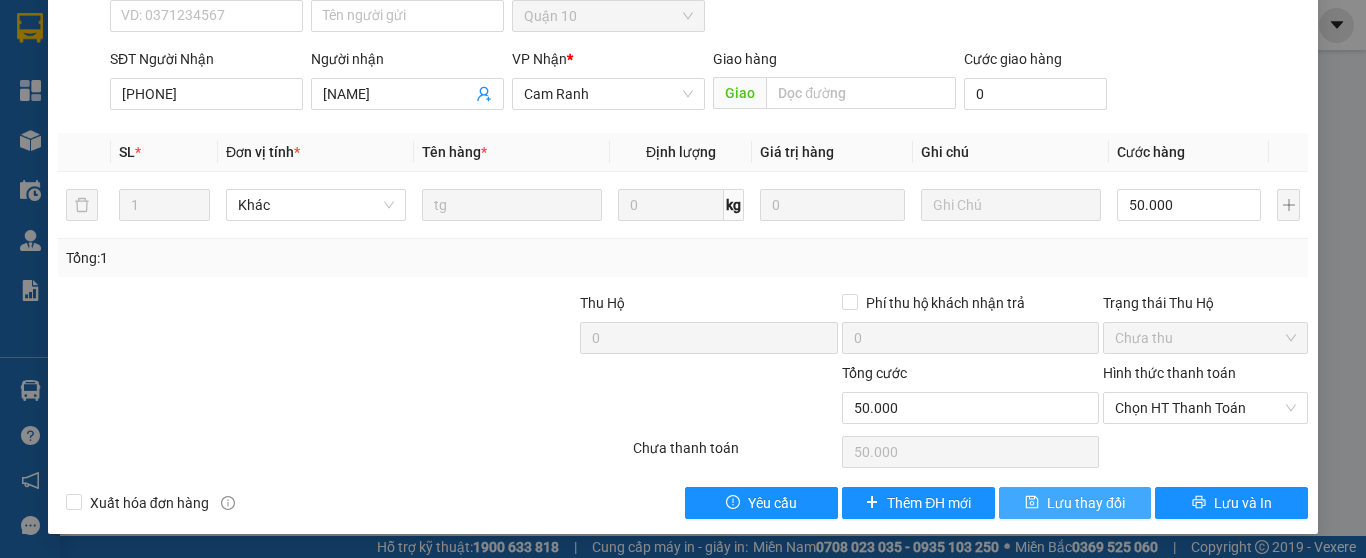 click on "Lưu thay đổi" at bounding box center (1075, 503) 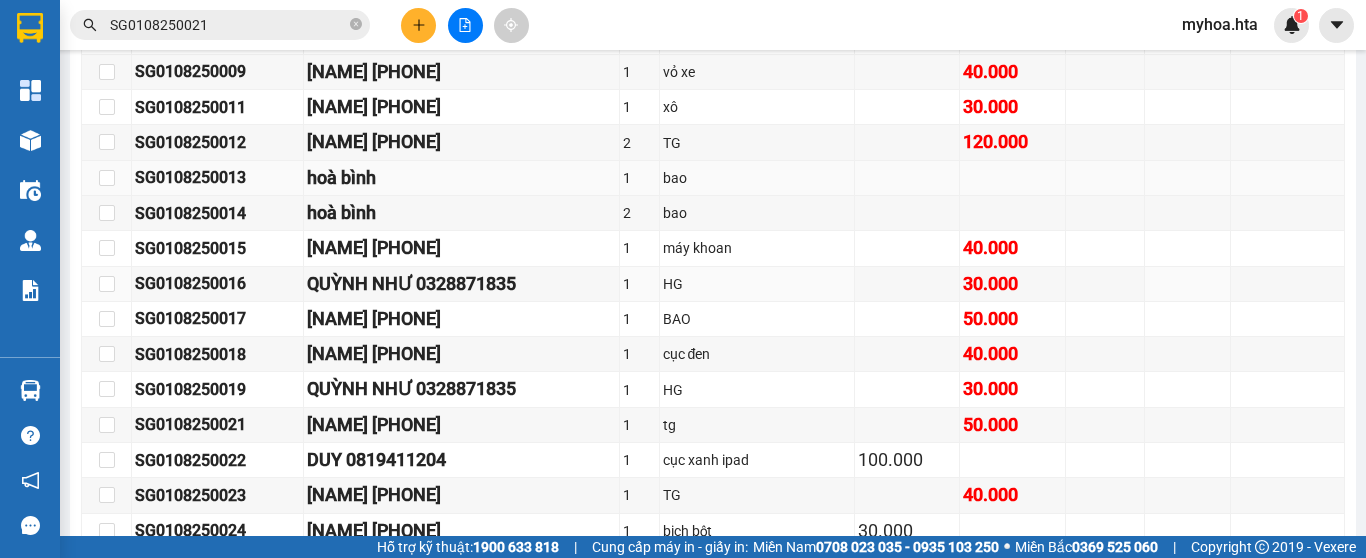 scroll, scrollTop: 1000, scrollLeft: 0, axis: vertical 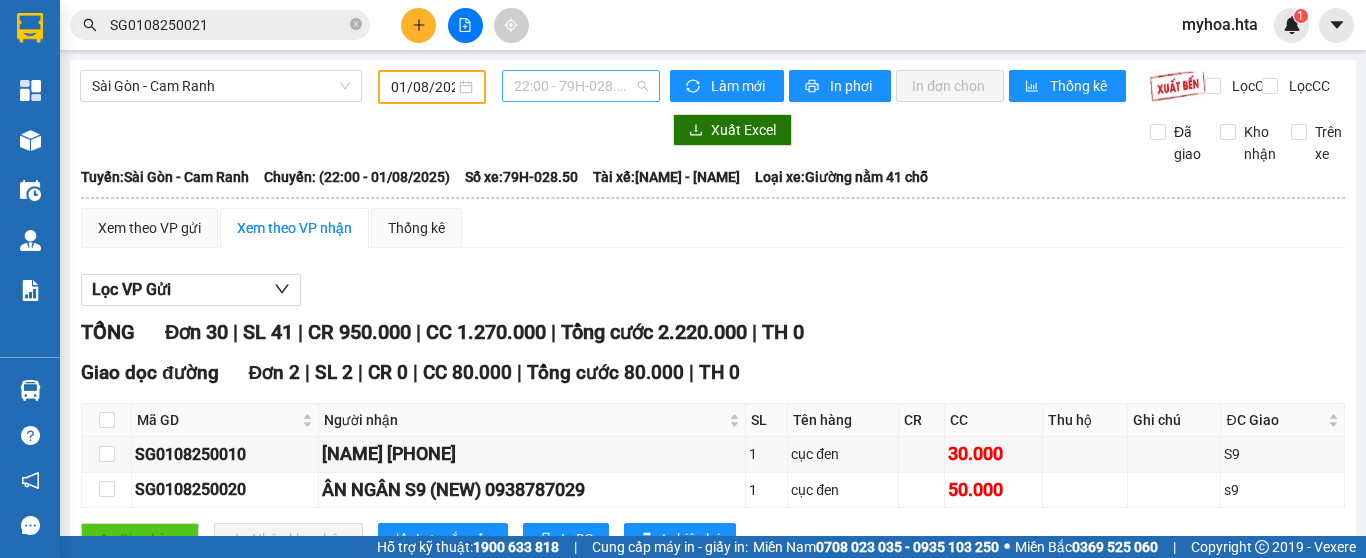 click on "22:00     - 79H-028.50" at bounding box center [581, 86] 